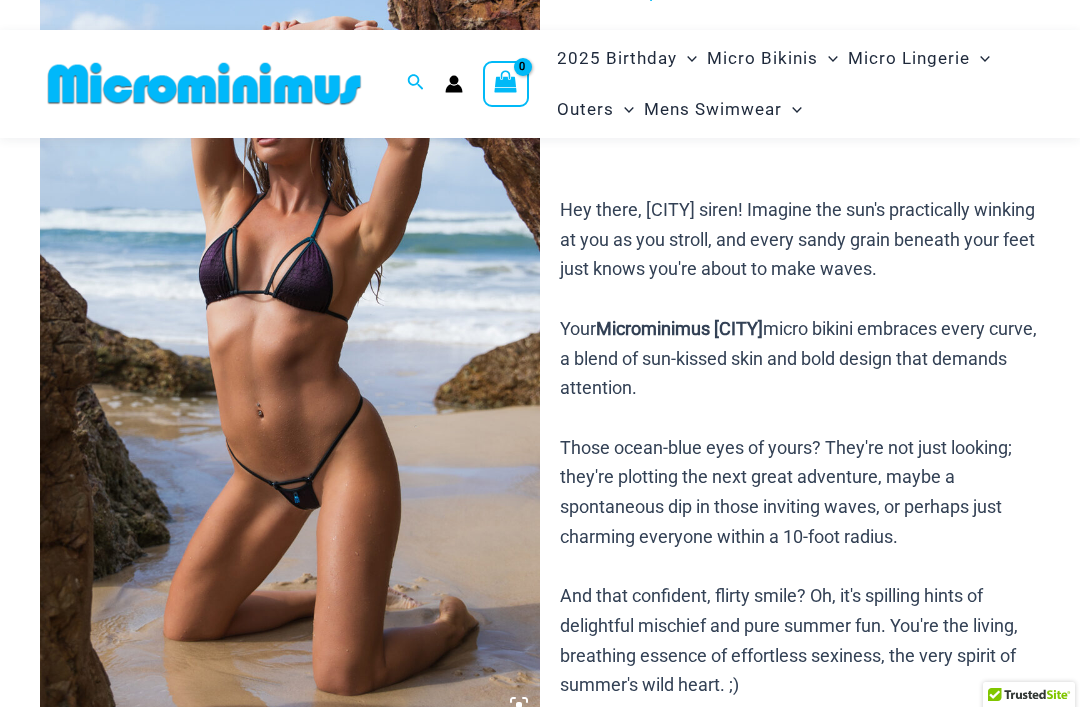 scroll, scrollTop: 0, scrollLeft: 0, axis: both 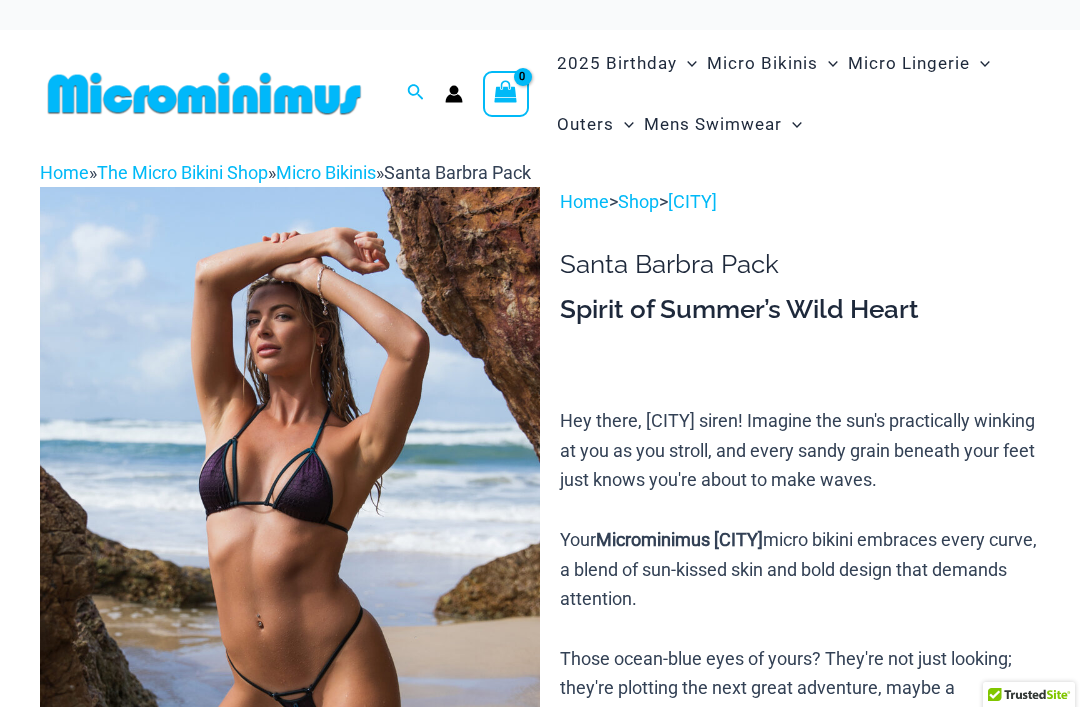 click at bounding box center (204, 93) 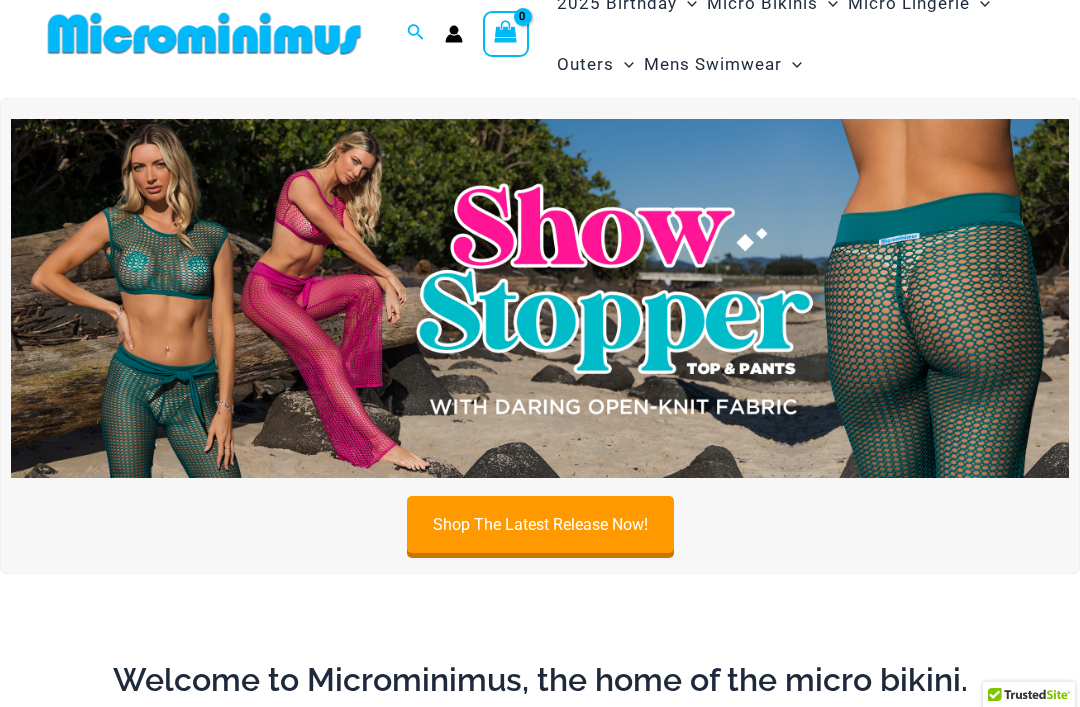 scroll, scrollTop: 0, scrollLeft: 0, axis: both 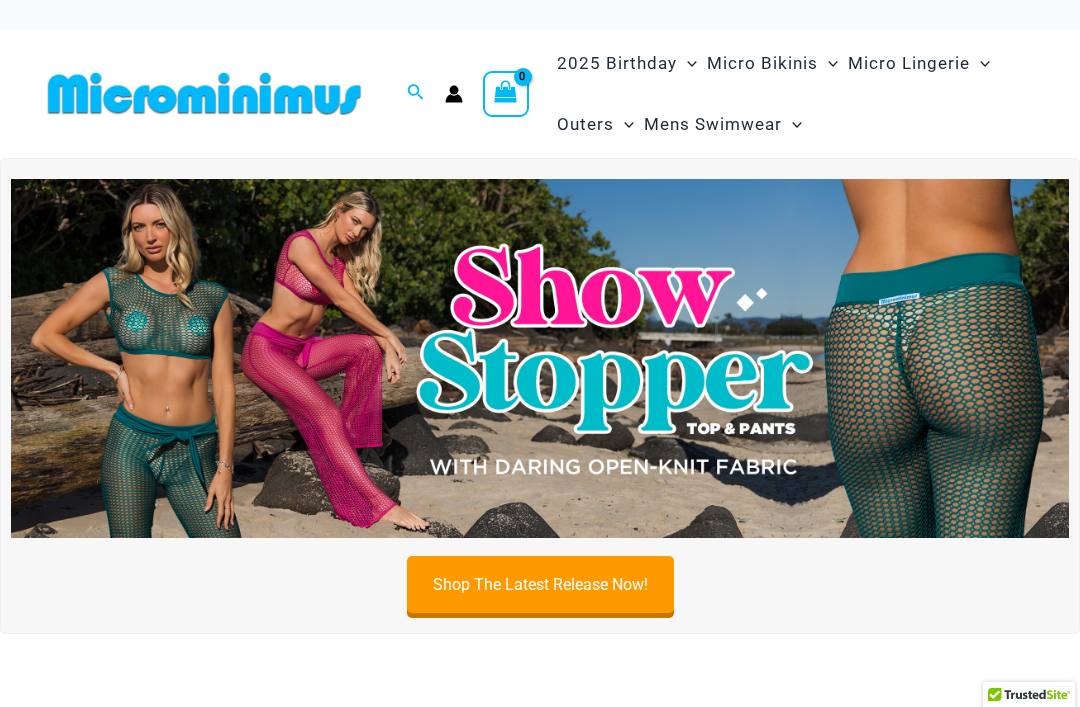click 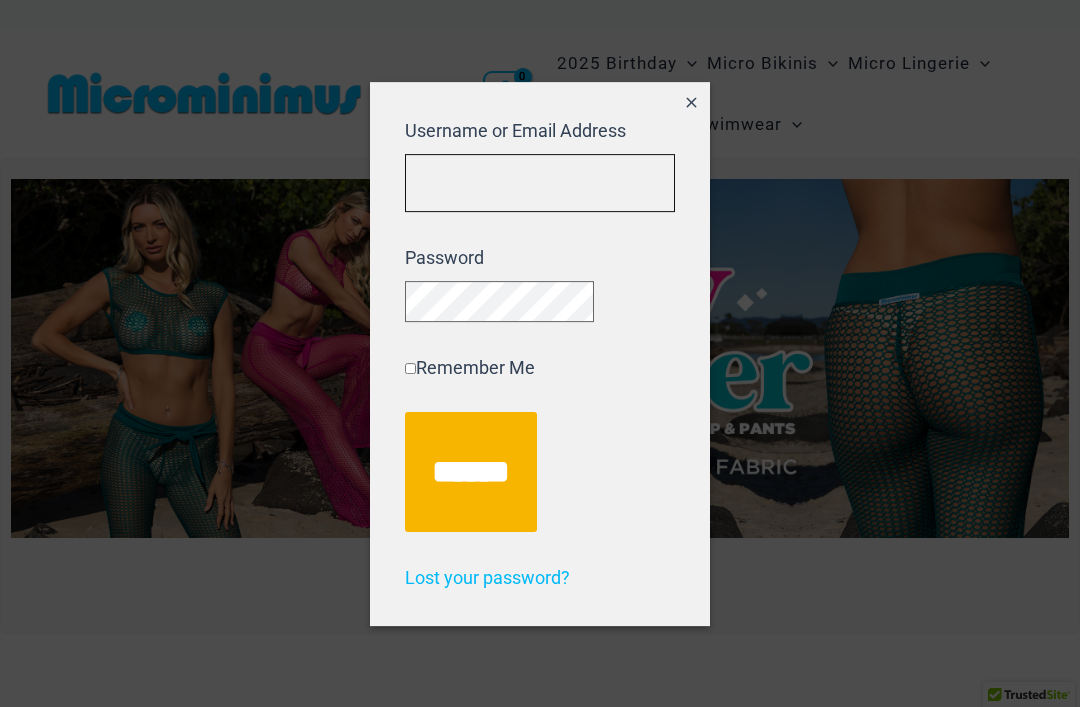 click on "Username or Email Address" at bounding box center [540, 183] 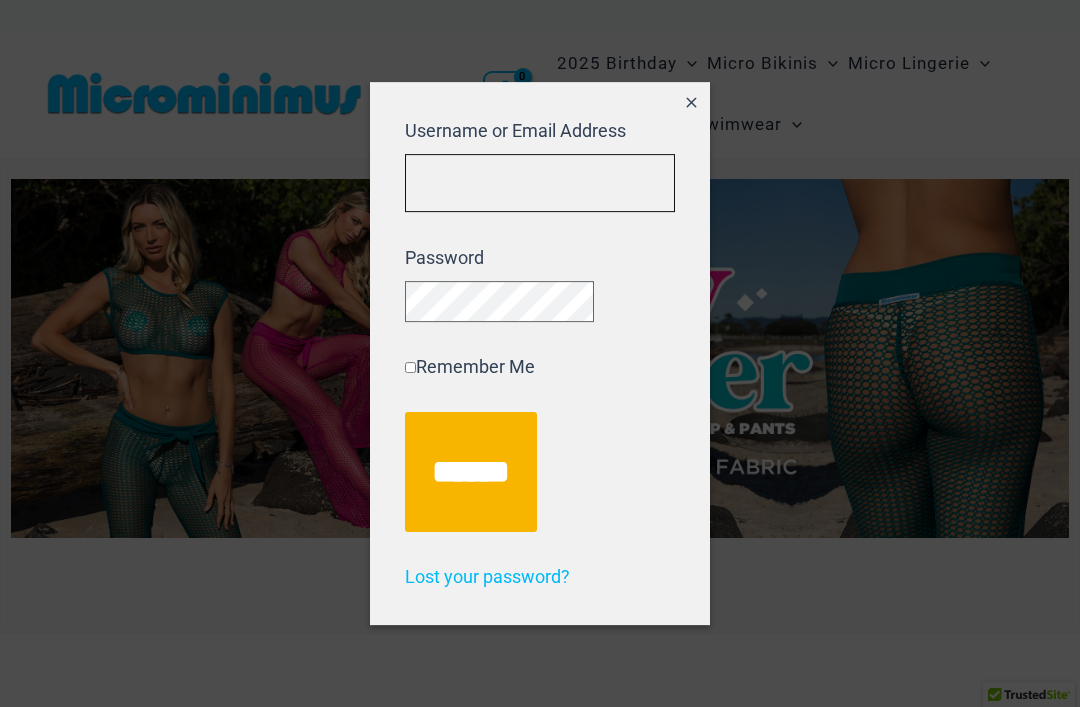 click on "Username or Email Address" at bounding box center [540, 183] 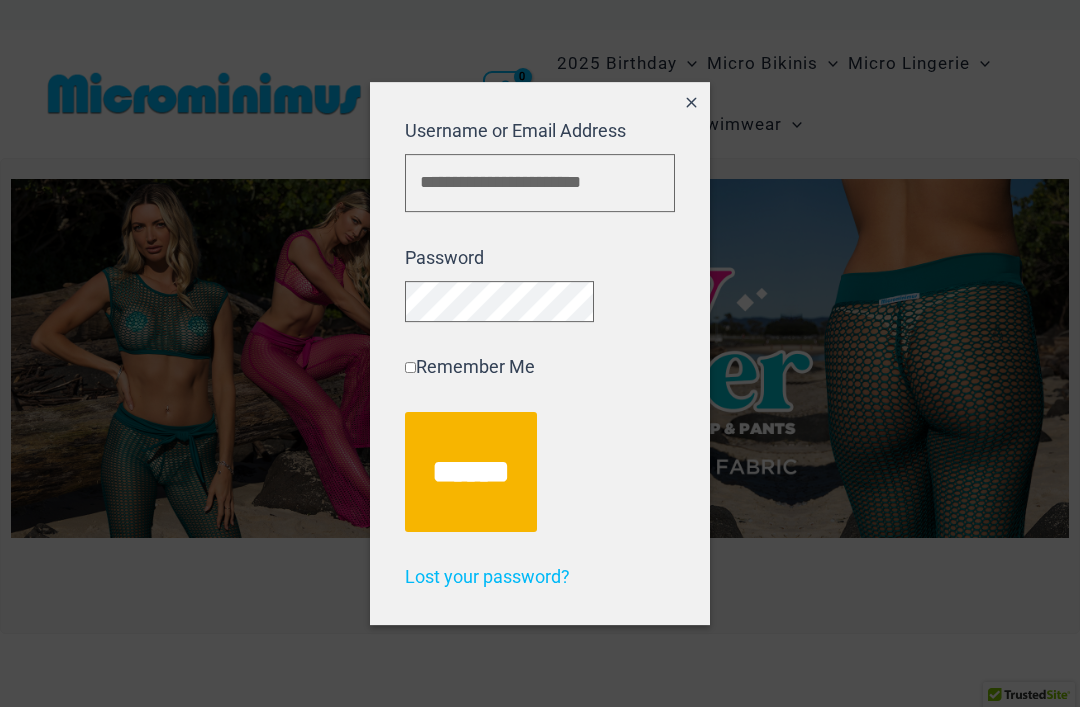 click on "******" at bounding box center [471, 472] 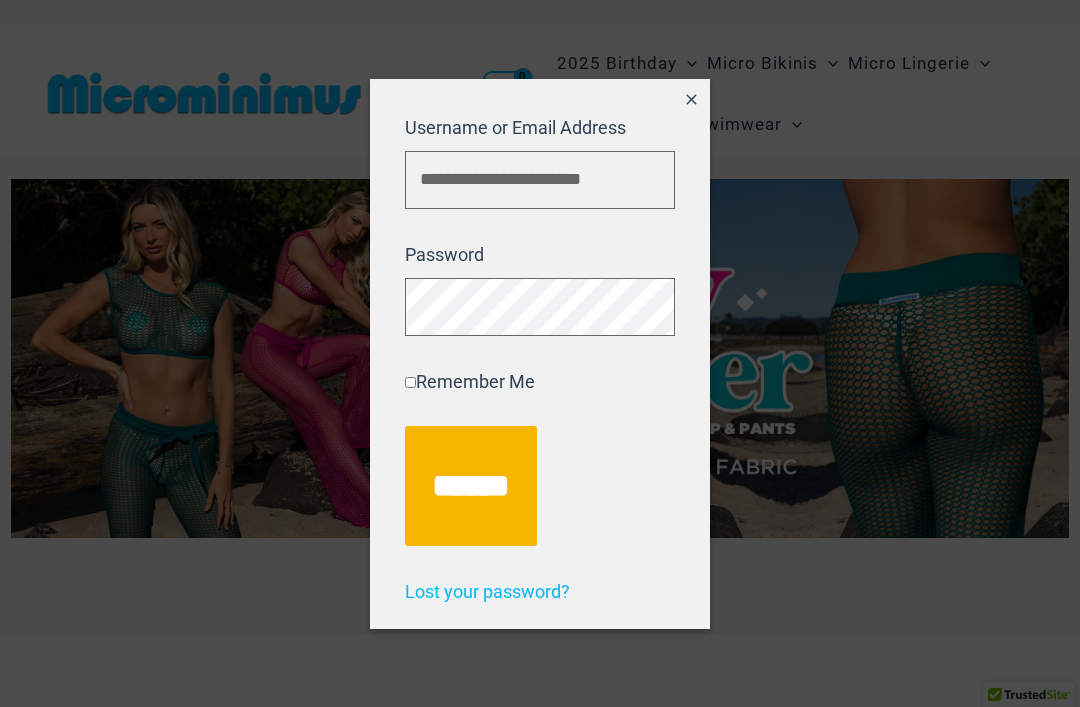 click on "******" at bounding box center (471, 486) 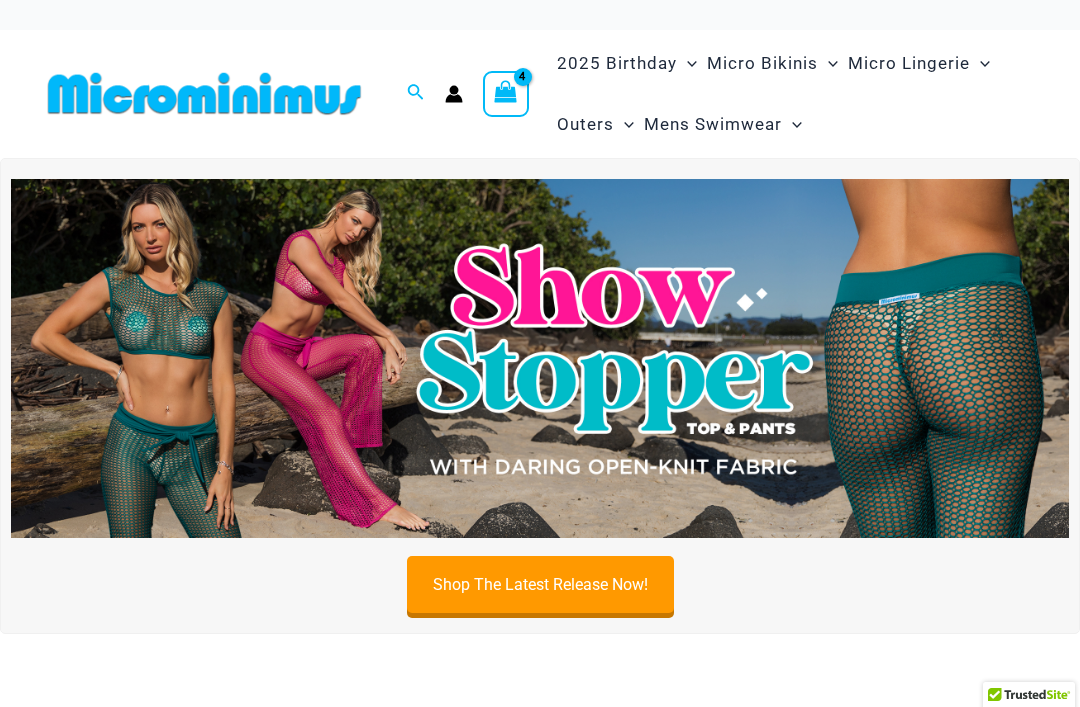 click 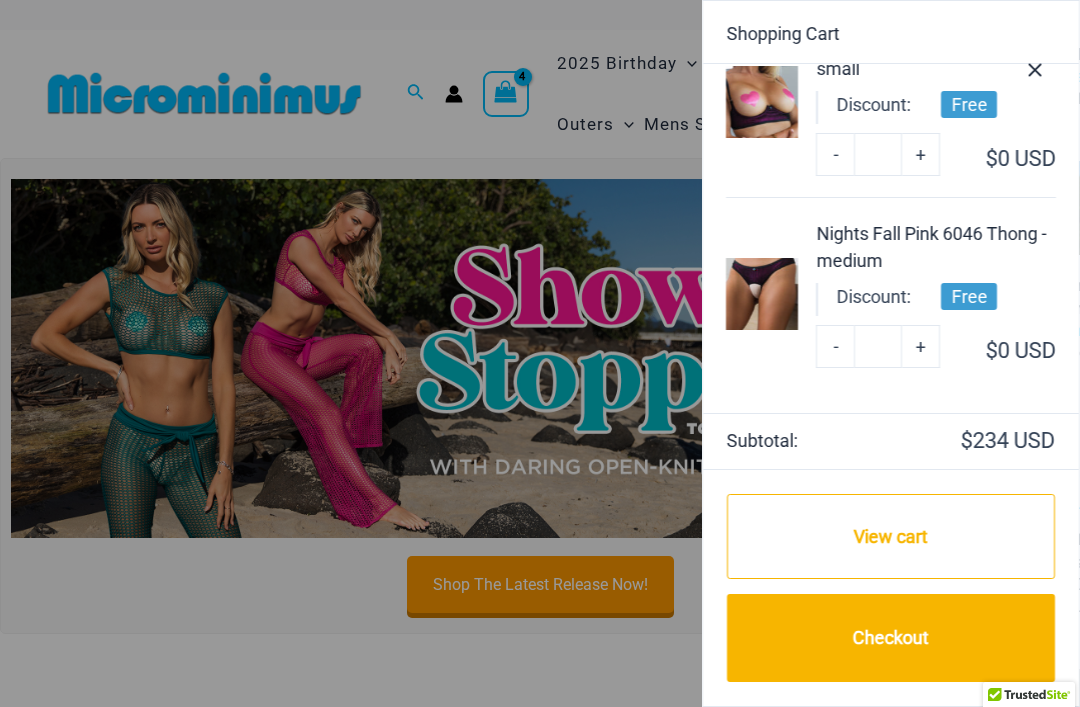 scroll, scrollTop: 764, scrollLeft: 0, axis: vertical 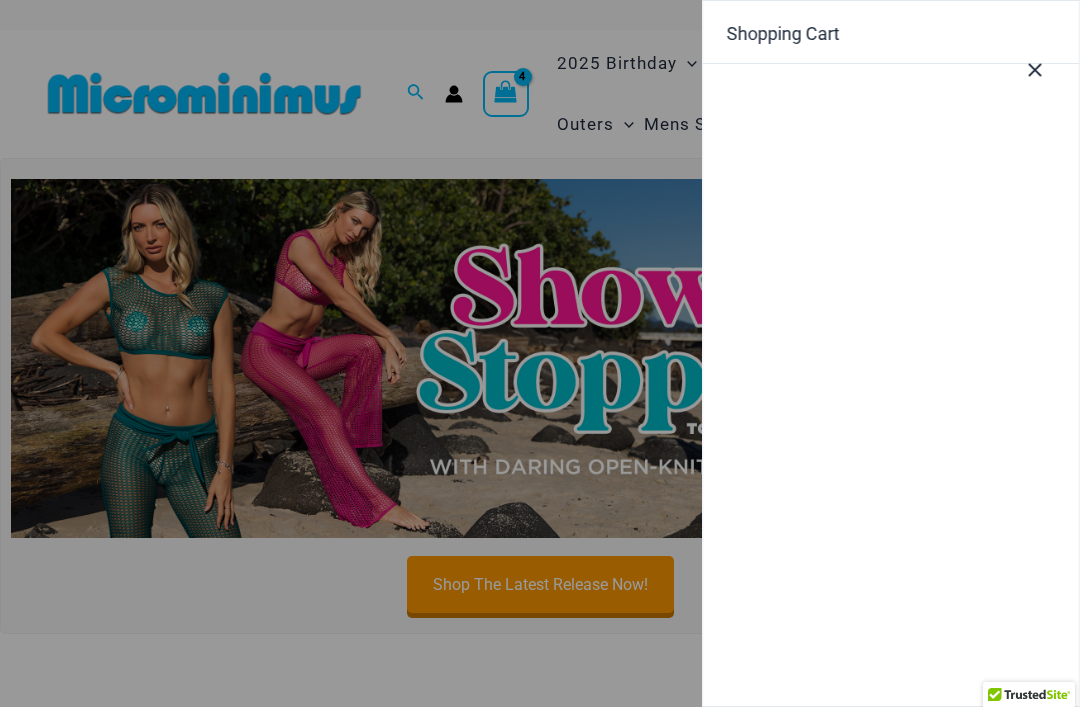 click 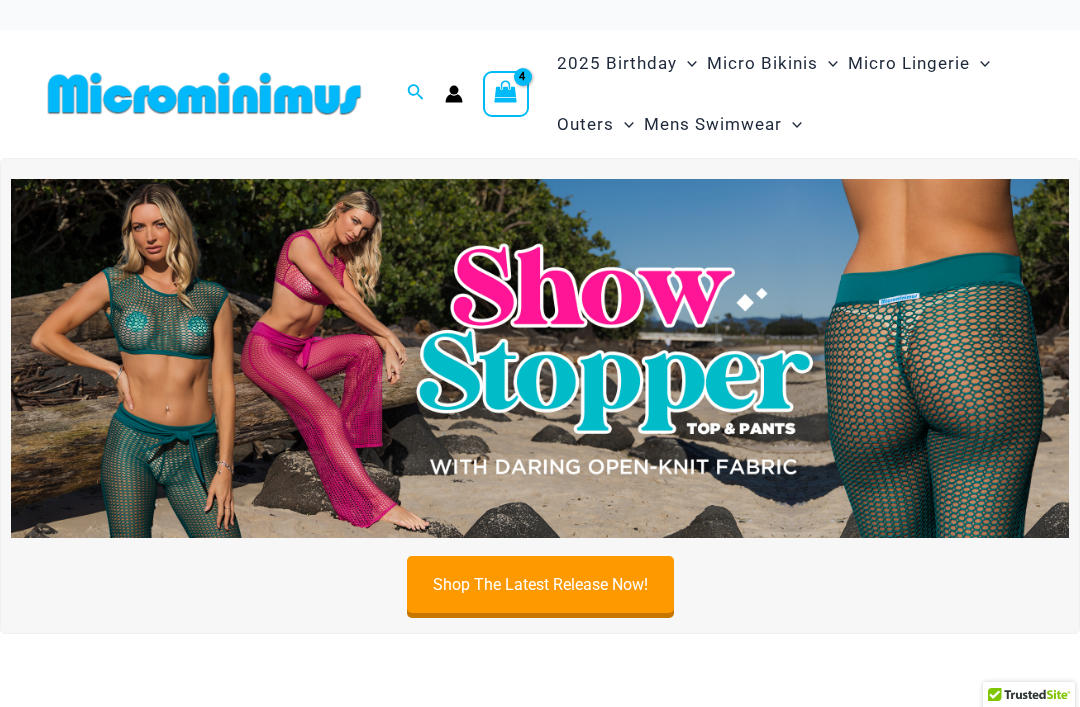 click at bounding box center (505, 92) 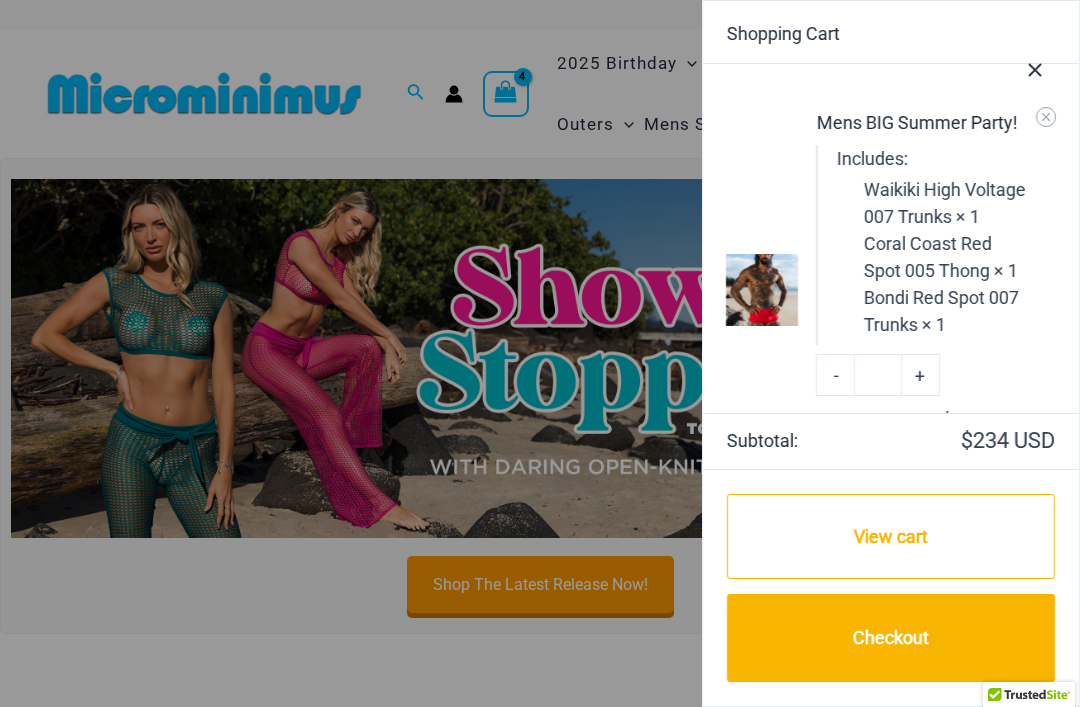 click on "View cart" at bounding box center [891, 537] 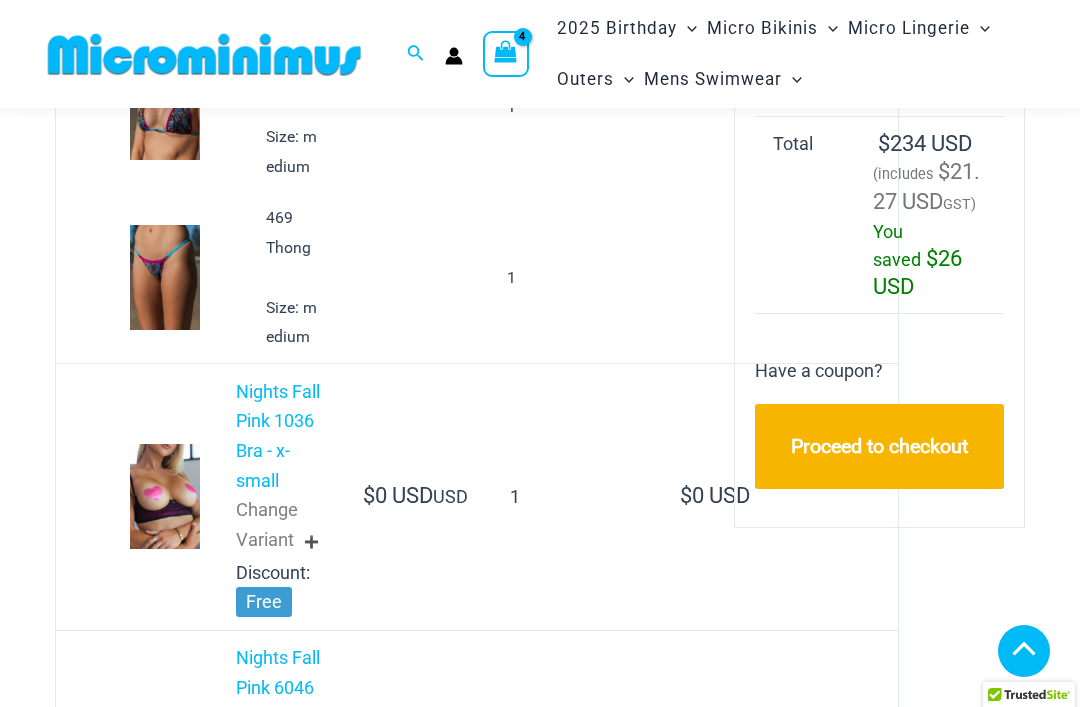 scroll, scrollTop: 1639, scrollLeft: 0, axis: vertical 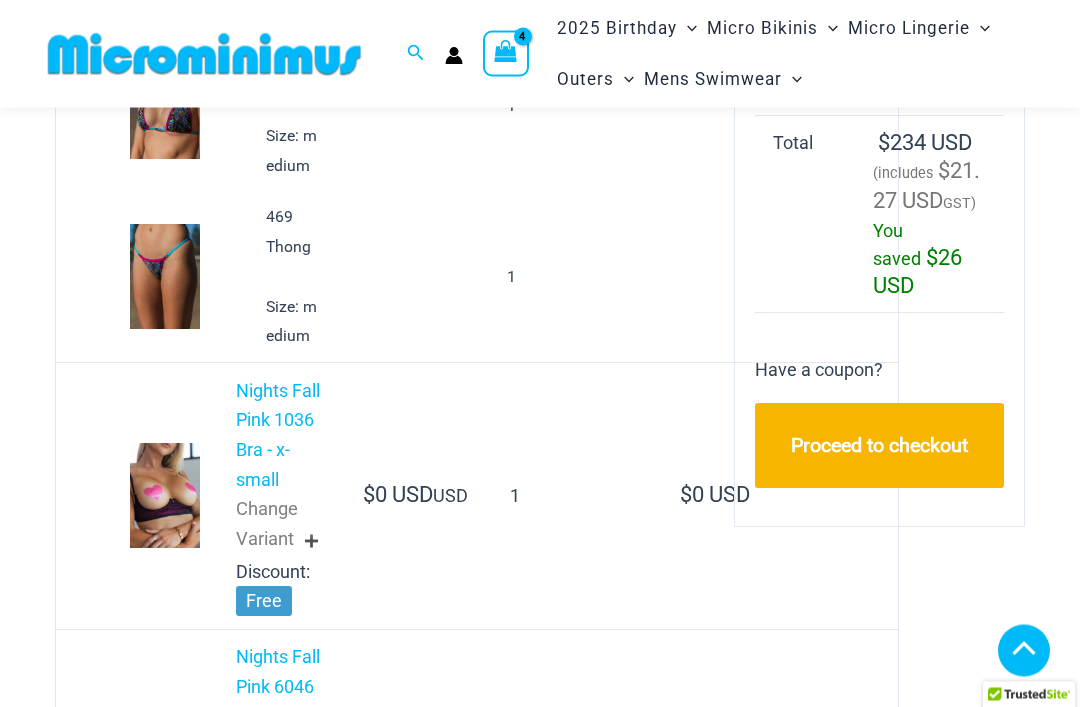 click on "Change Variant" at bounding box center [279, 526] 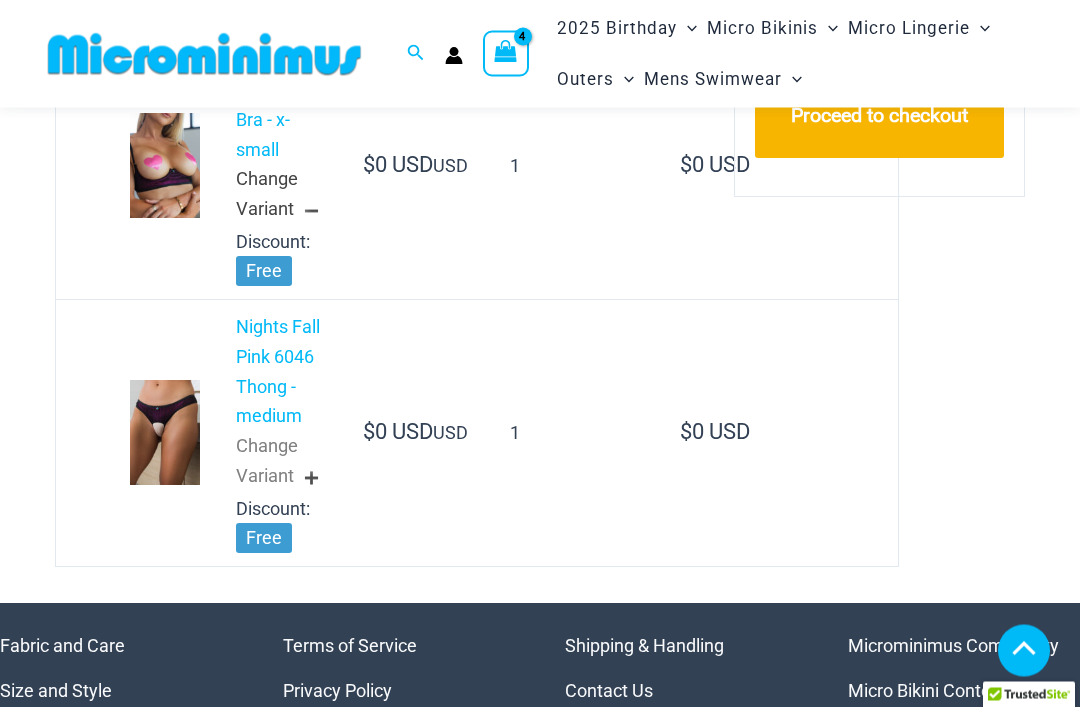 click on "Change Variant" at bounding box center [279, 463] 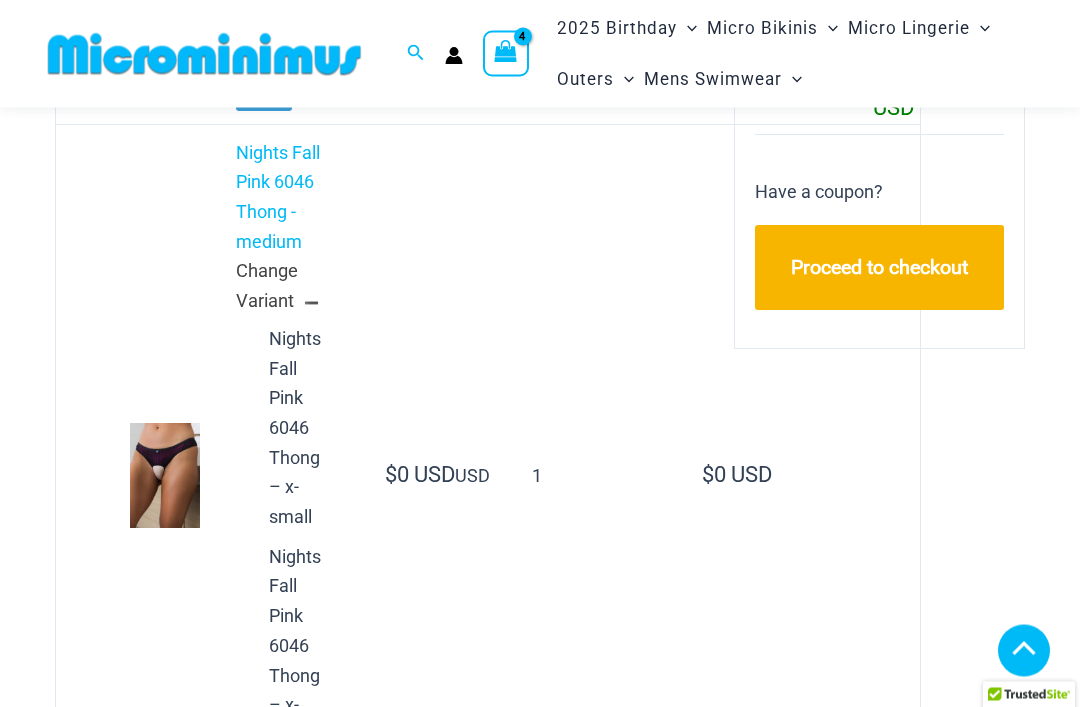 scroll, scrollTop: 1814, scrollLeft: 0, axis: vertical 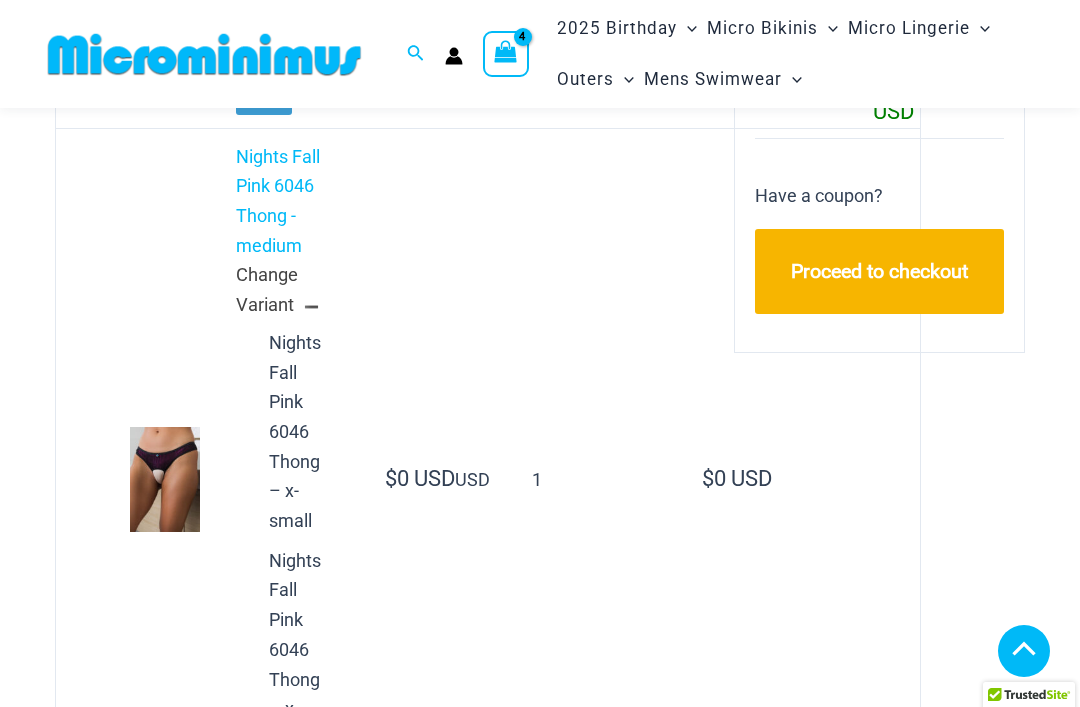 click on "Change Variant" at bounding box center (290, 291) 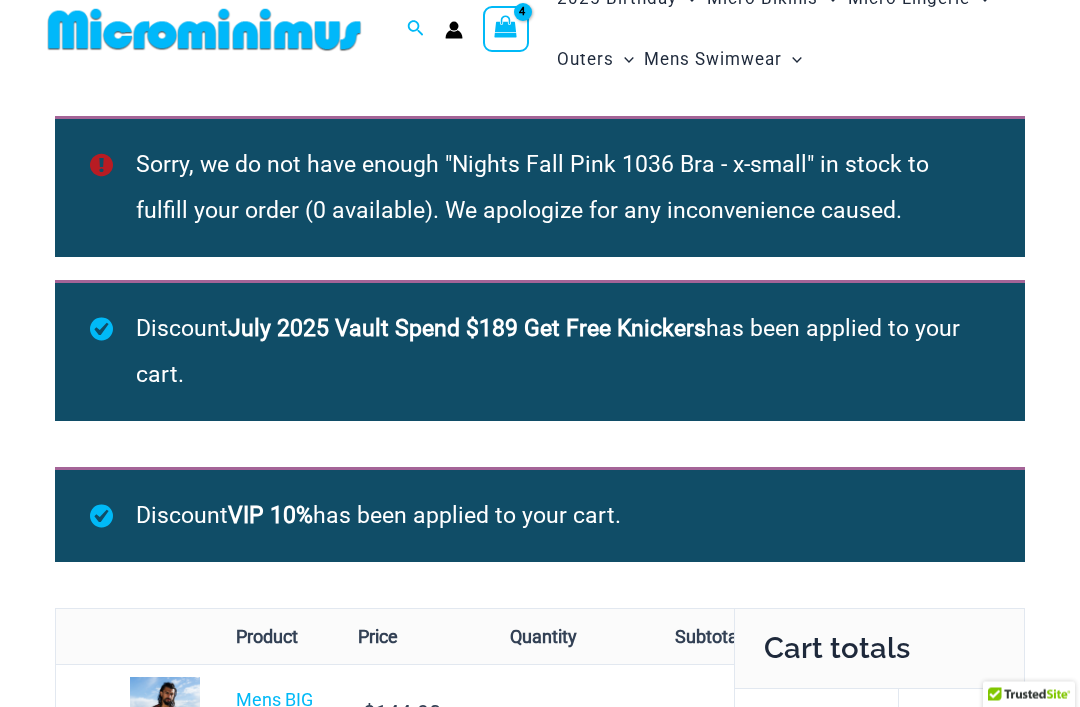 scroll, scrollTop: 0, scrollLeft: 0, axis: both 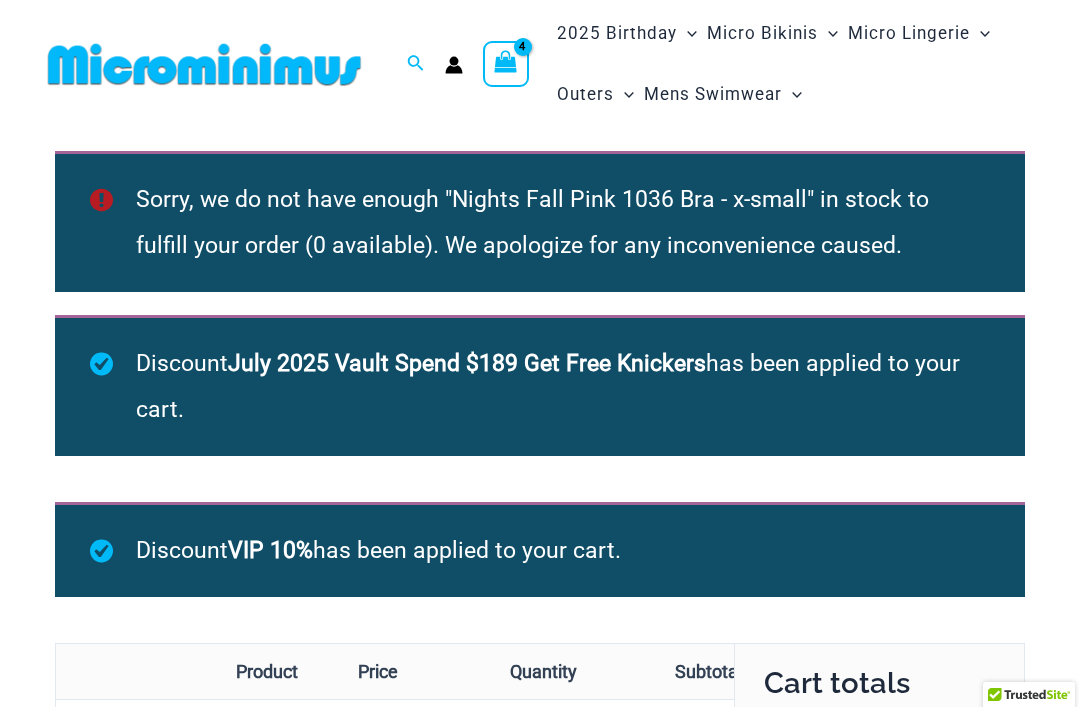 click at bounding box center [204, 64] 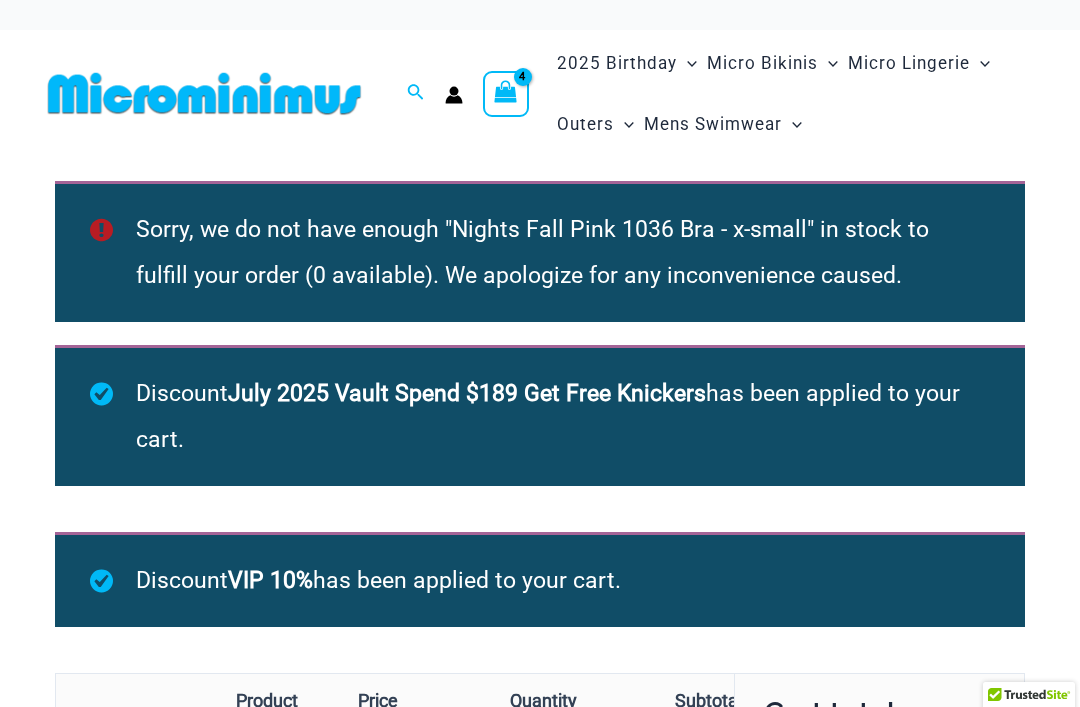 scroll, scrollTop: 0, scrollLeft: 0, axis: both 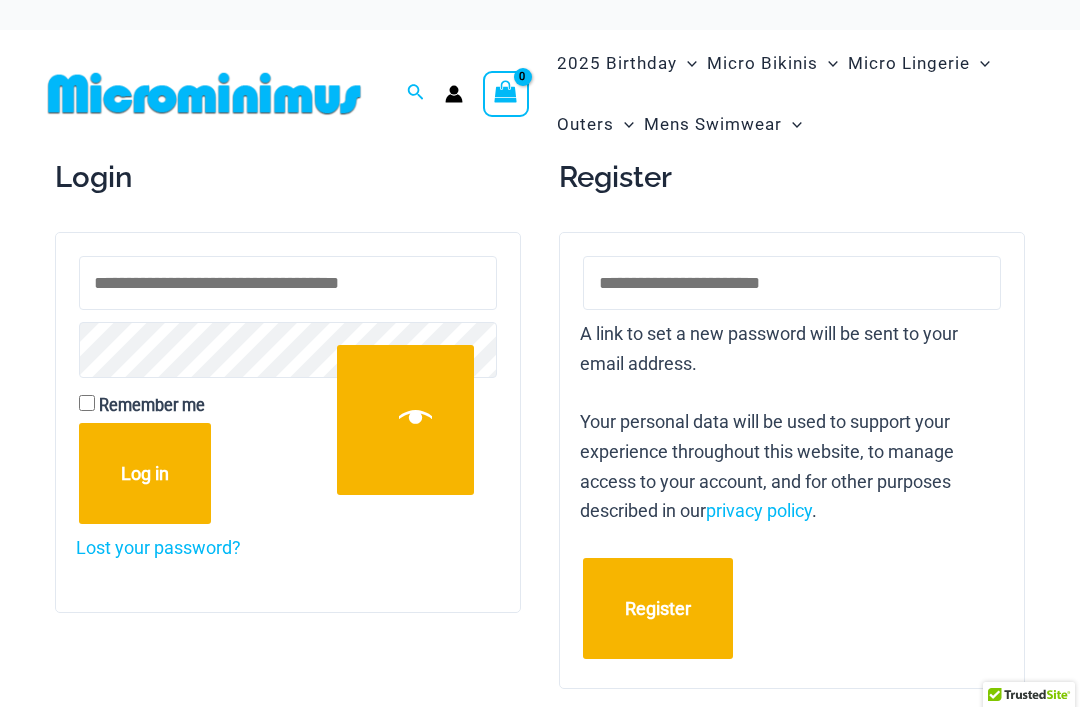 click on "Register" at bounding box center (792, 177) 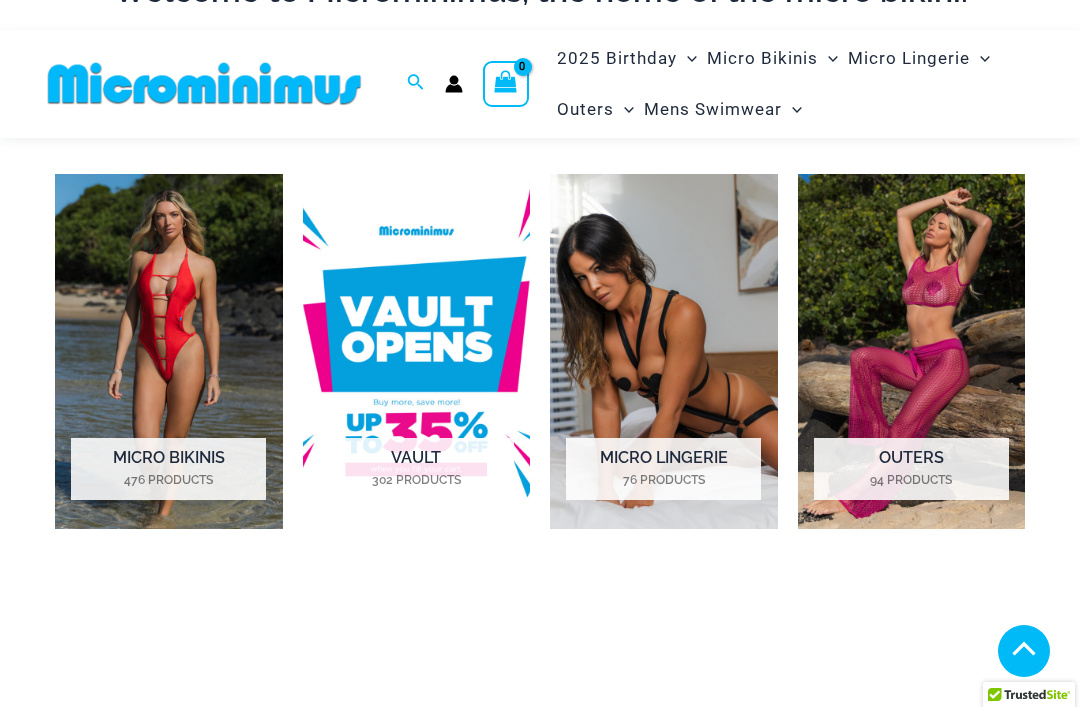 scroll, scrollTop: 727, scrollLeft: 0, axis: vertical 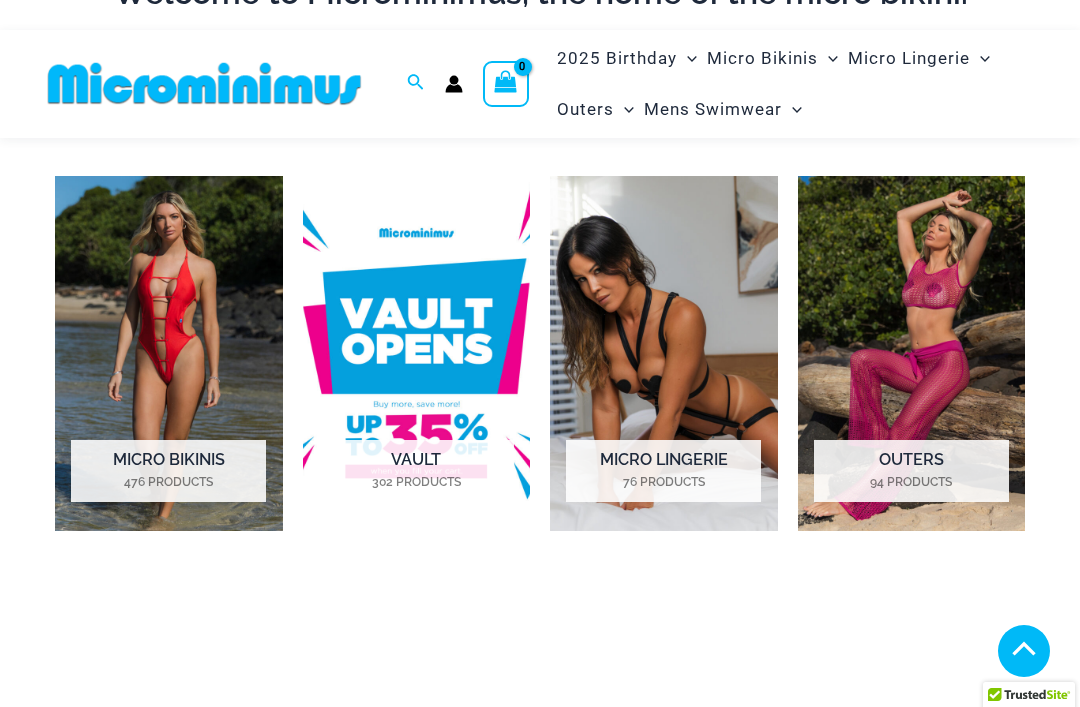 click at bounding box center (417, 354) 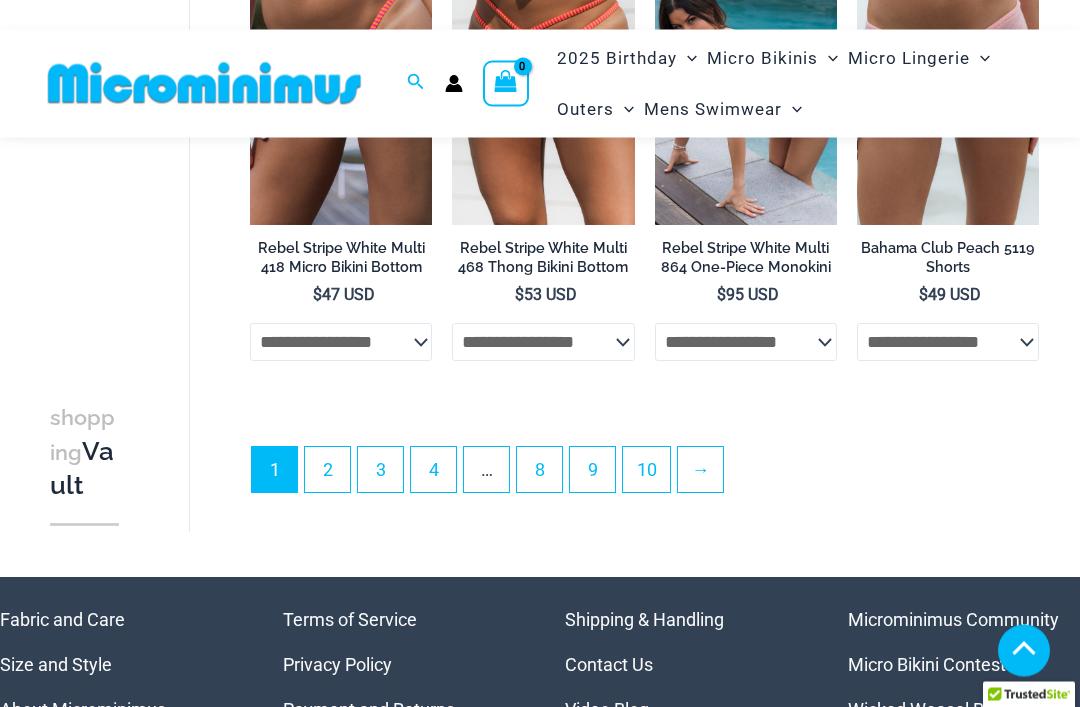 scroll, scrollTop: 4279, scrollLeft: 0, axis: vertical 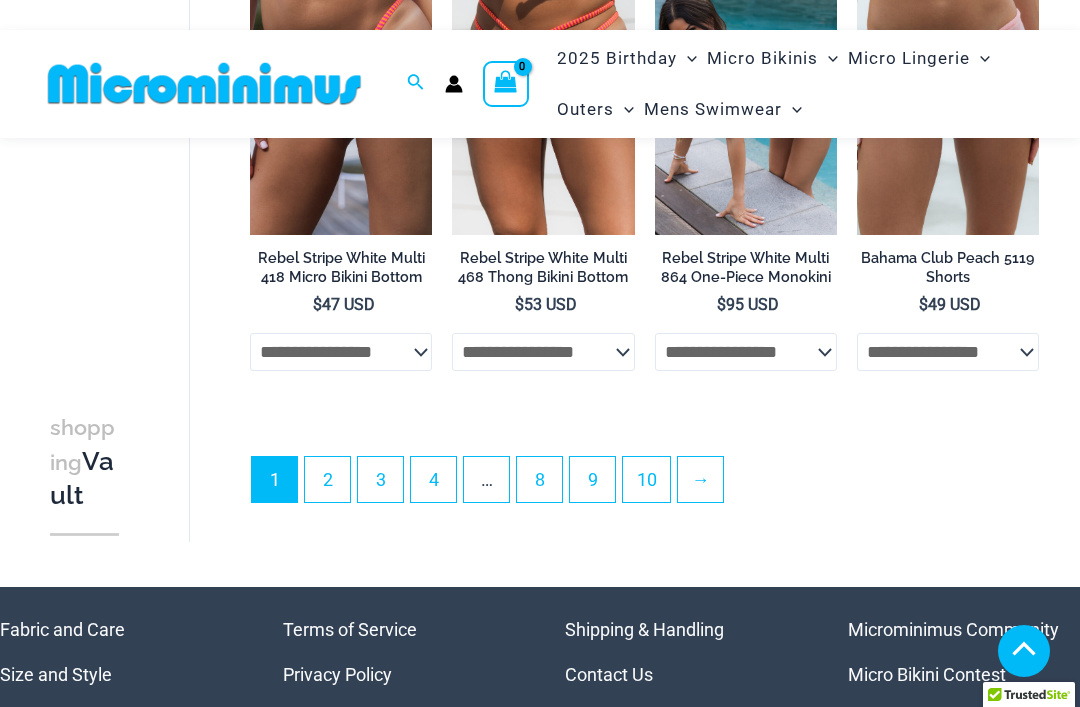 click on "→" at bounding box center [700, 479] 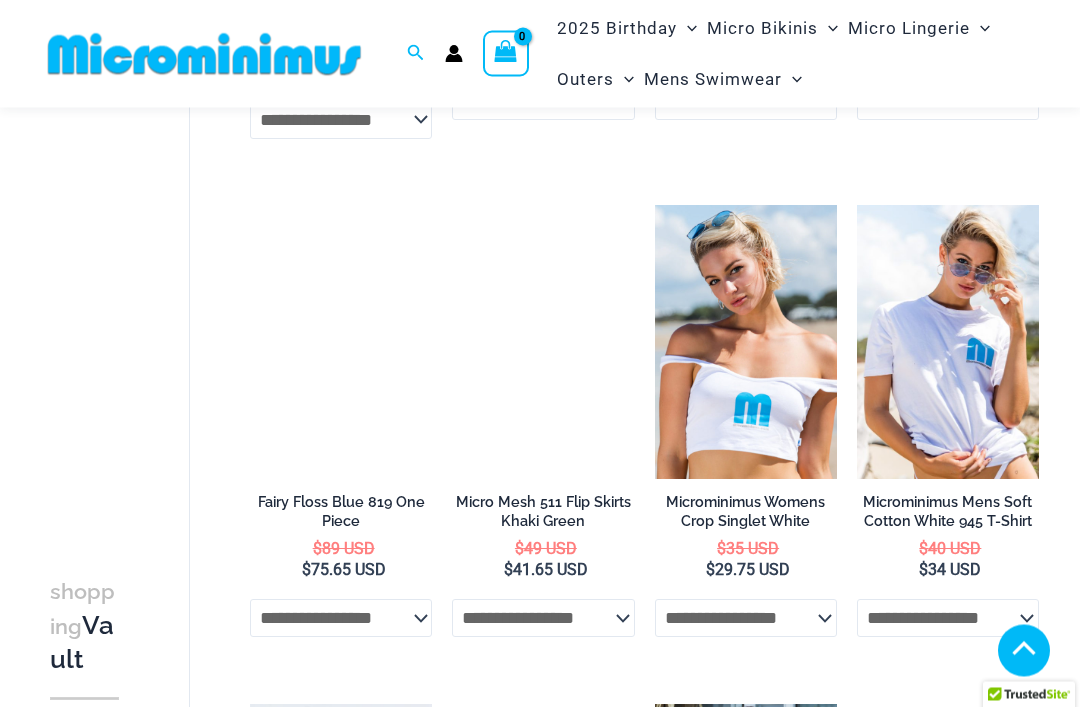 scroll, scrollTop: 1096, scrollLeft: 0, axis: vertical 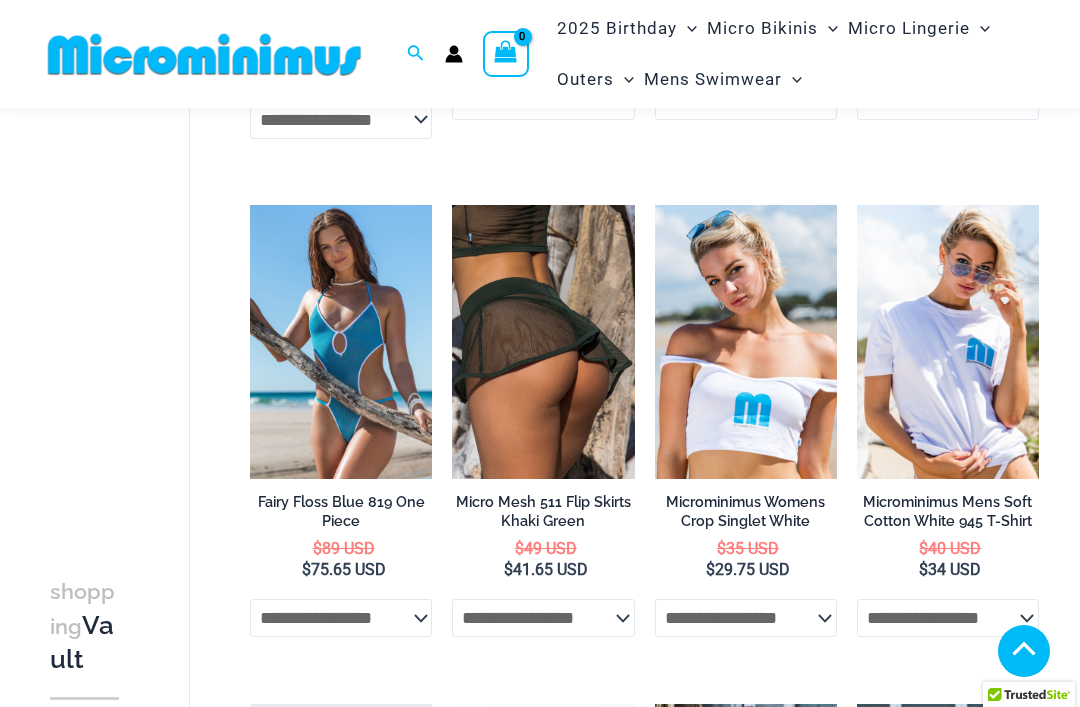 click on "**********" 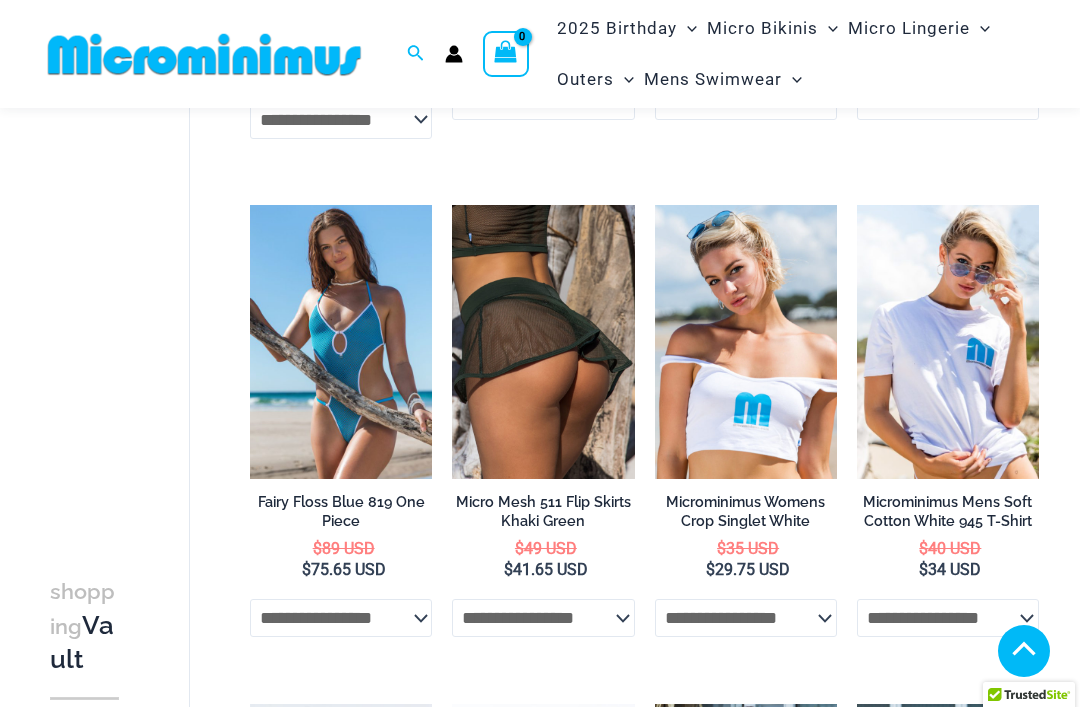 click on "**********" 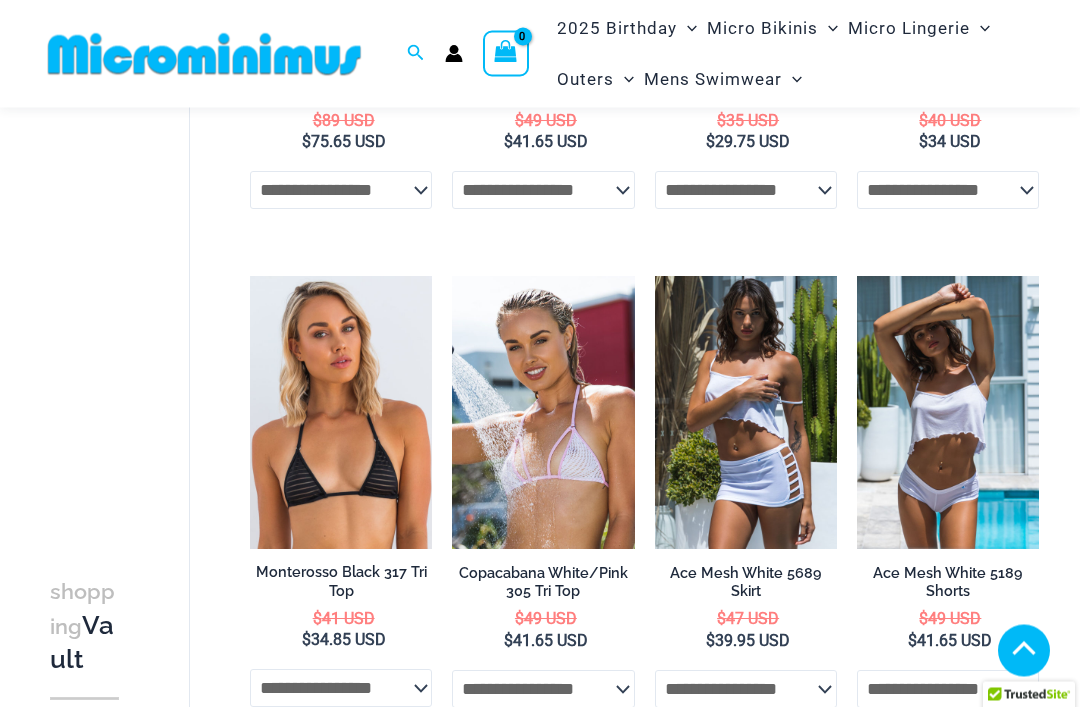 scroll, scrollTop: 1524, scrollLeft: 0, axis: vertical 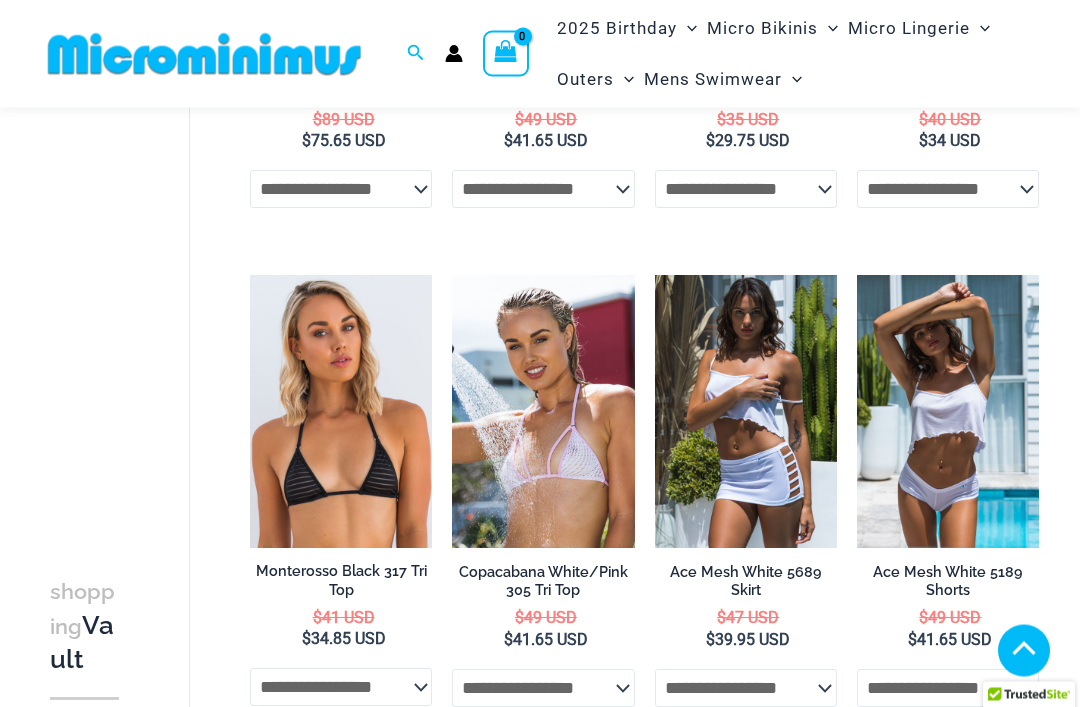 click on "**********" 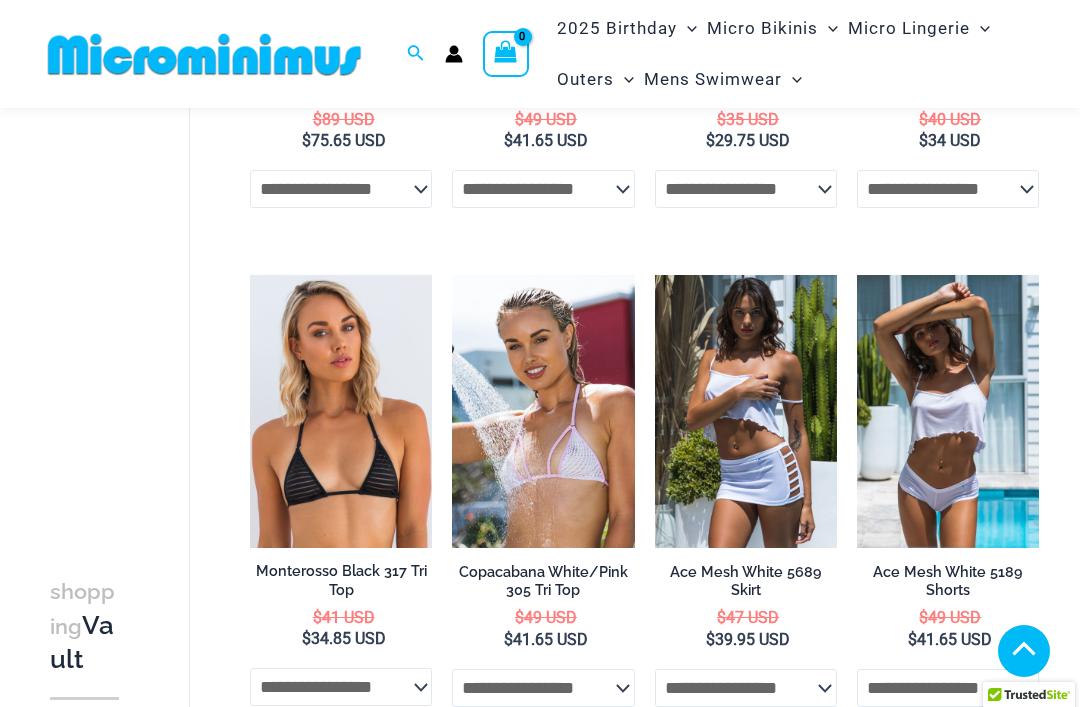 click on "**********" 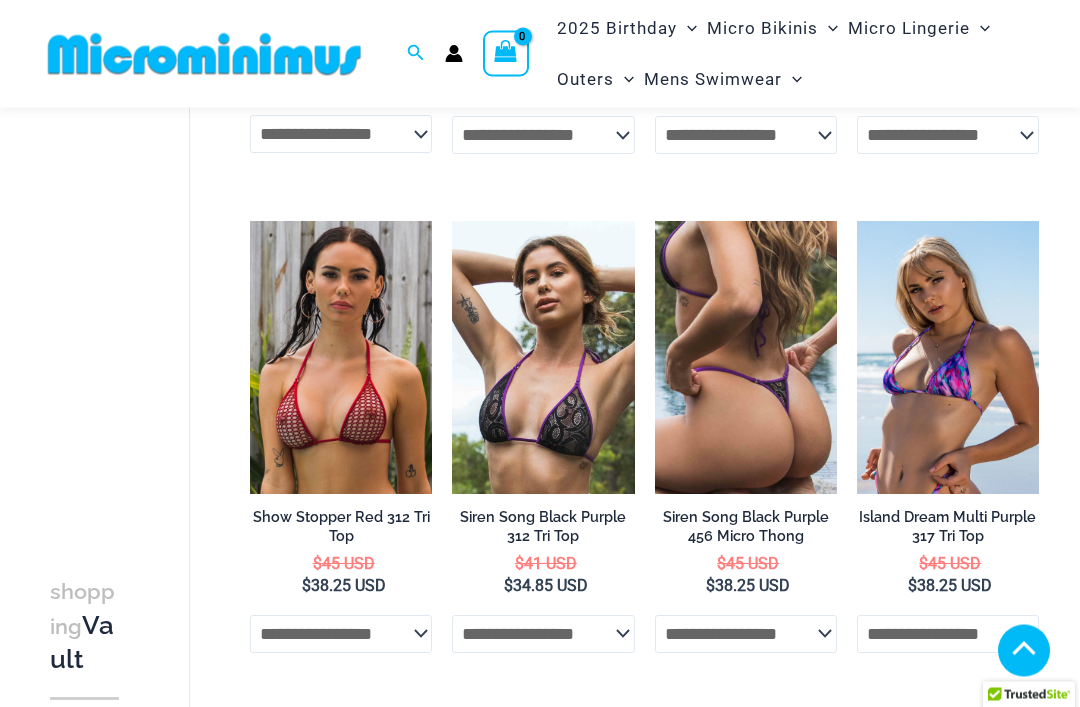 scroll, scrollTop: 2078, scrollLeft: 0, axis: vertical 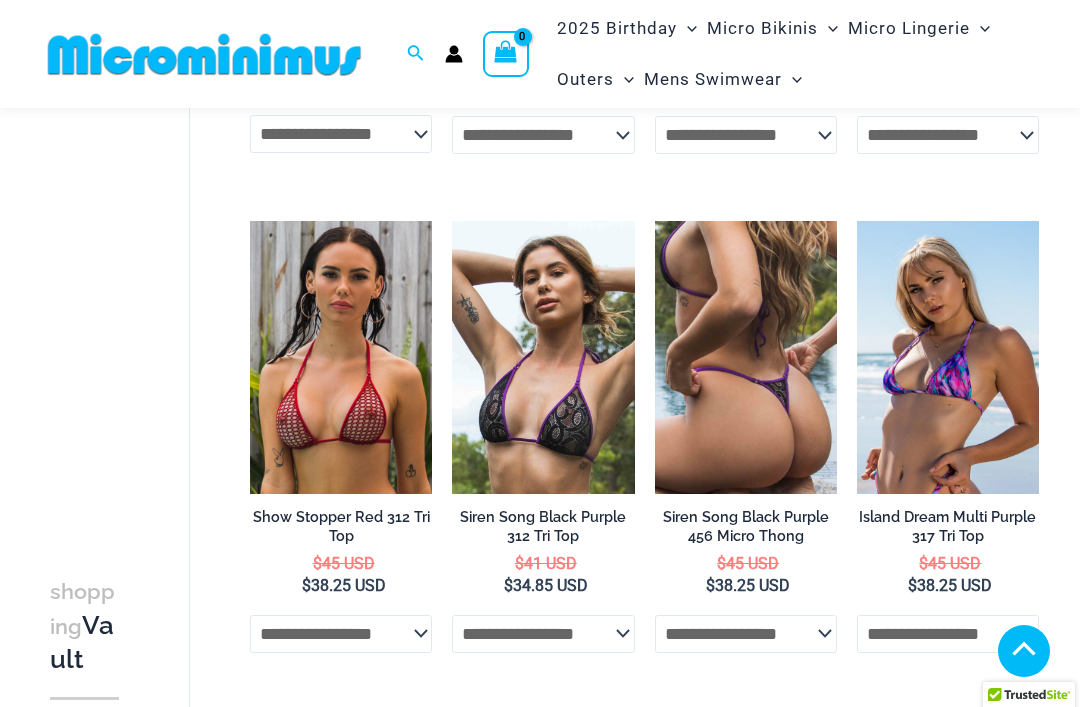 click on "**********" 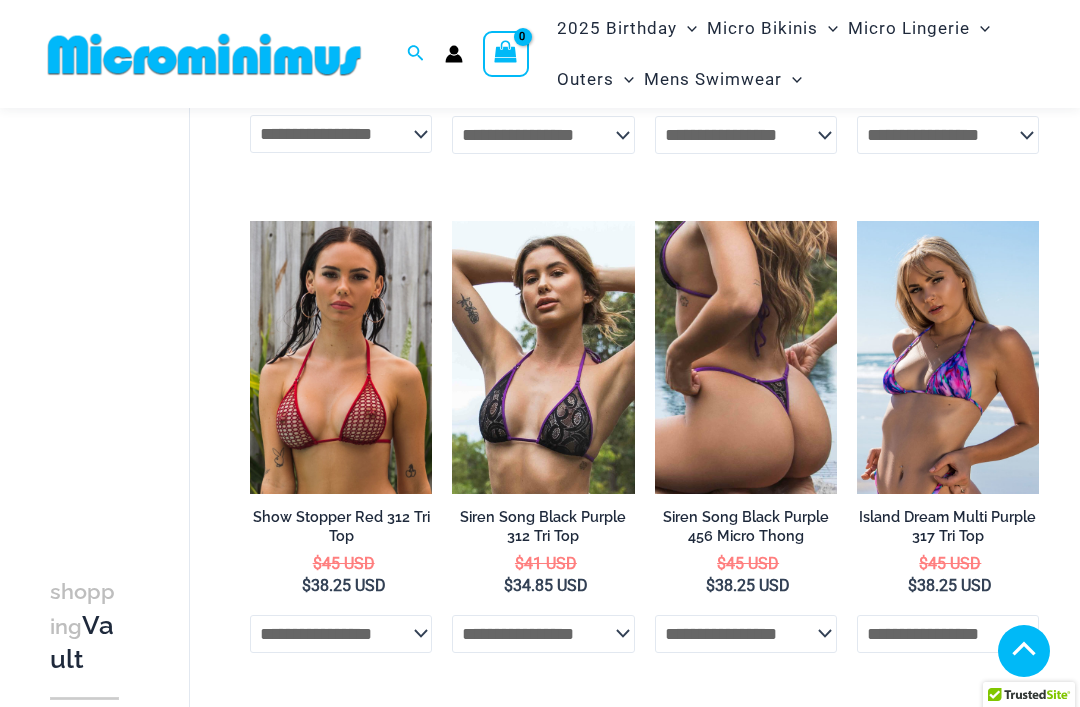 click on "**********" 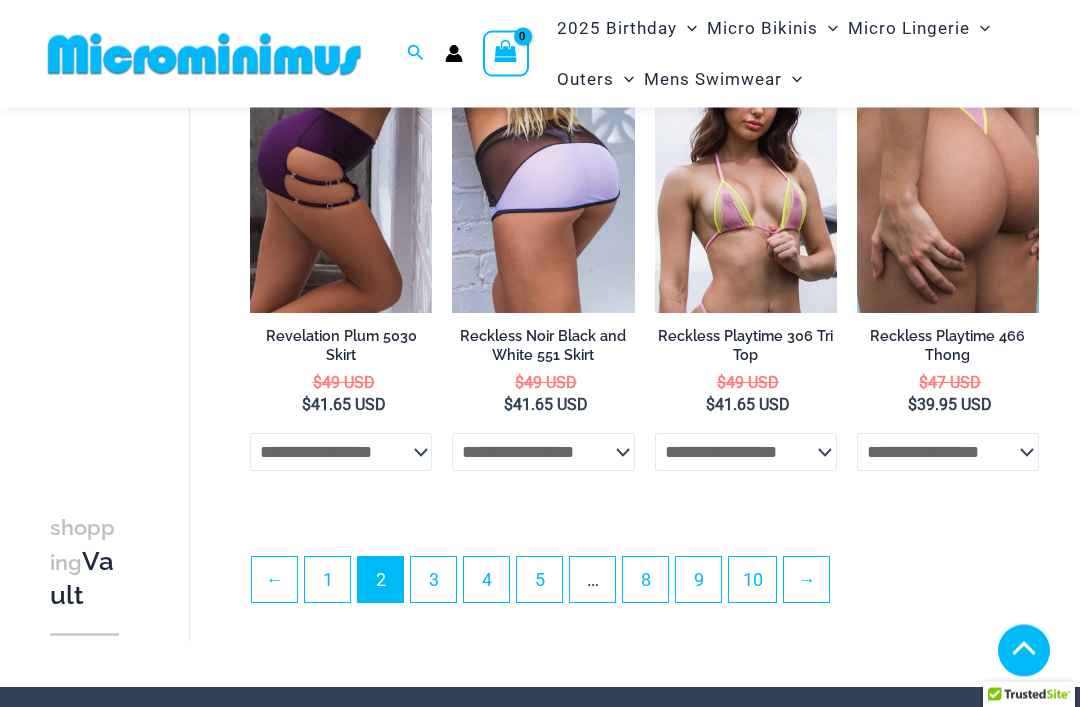 scroll, scrollTop: 3864, scrollLeft: 0, axis: vertical 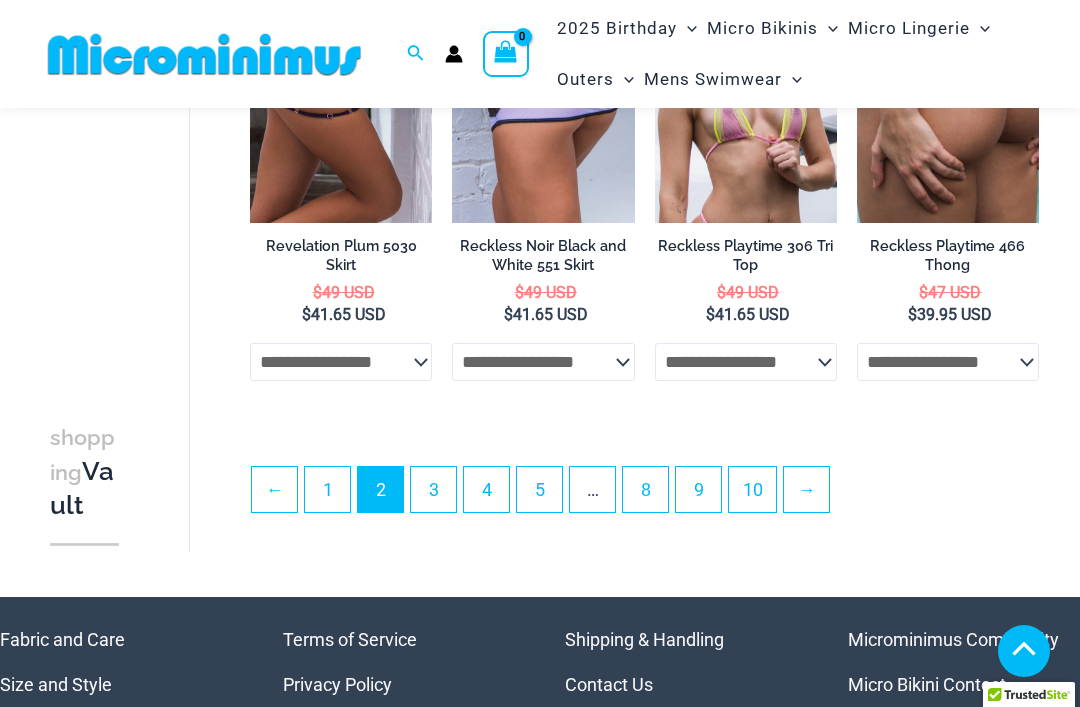 click on "→" at bounding box center [806, 489] 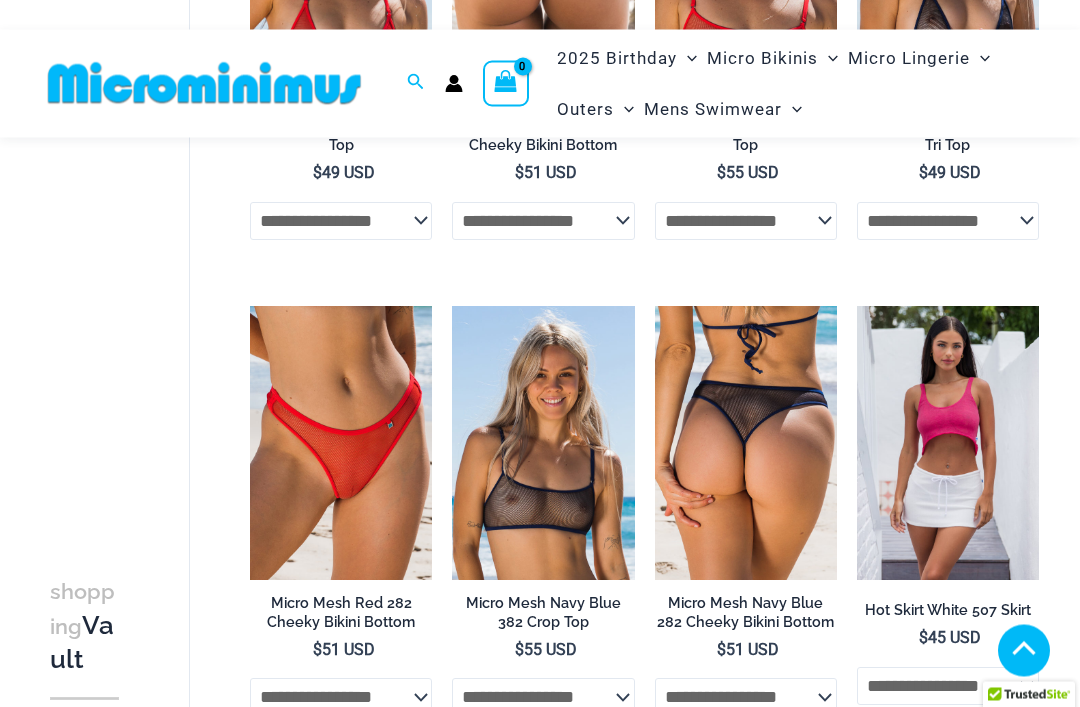 scroll, scrollTop: 925, scrollLeft: 0, axis: vertical 